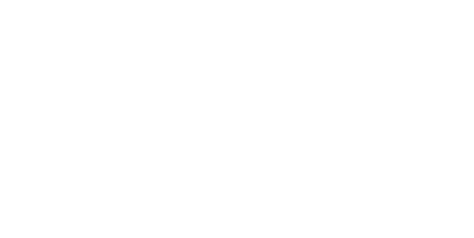 scroll, scrollTop: 0, scrollLeft: 0, axis: both 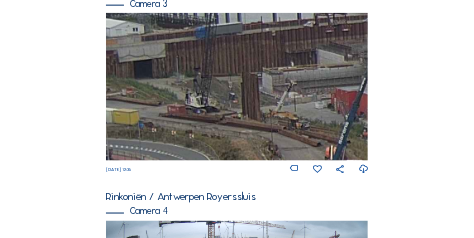 drag, startPoint x: 118, startPoint y: 87, endPoint x: 203, endPoint y: 116, distance: 89.81091 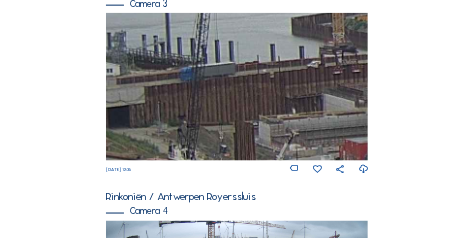 drag, startPoint x: 267, startPoint y: 109, endPoint x: 258, endPoint y: 115, distance: 10.816654 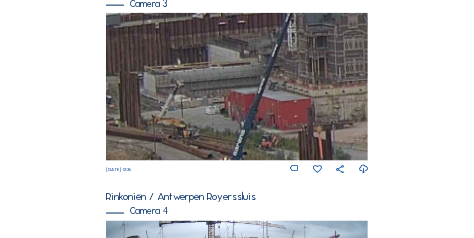 drag, startPoint x: 257, startPoint y: 117, endPoint x: 168, endPoint y: 96, distance: 91.44397 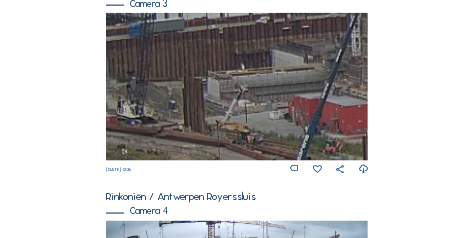 drag, startPoint x: 171, startPoint y: 102, endPoint x: 239, endPoint y: 107, distance: 68.18358 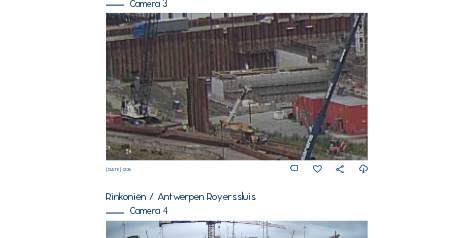drag, startPoint x: 212, startPoint y: 116, endPoint x: 269, endPoint y: 111, distance: 57.21888 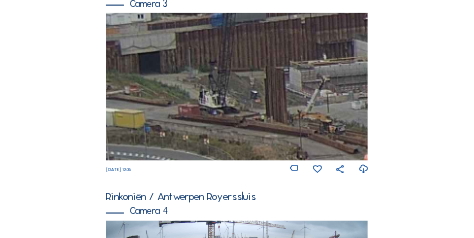 drag, startPoint x: 222, startPoint y: 121, endPoint x: 375, endPoint y: 115, distance: 153.1176 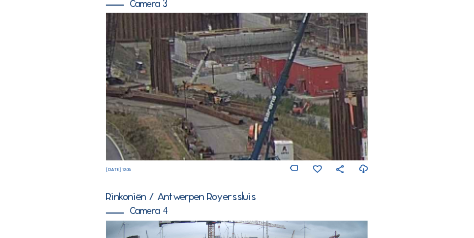 drag, startPoint x: 340, startPoint y: 142, endPoint x: 215, endPoint y: 104, distance: 130.64838 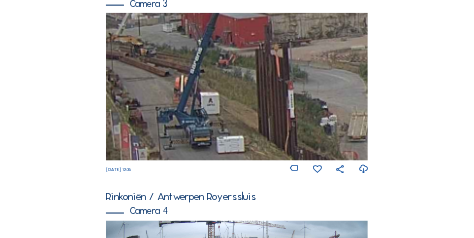 drag, startPoint x: 291, startPoint y: 121, endPoint x: 259, endPoint y: 98, distance: 39.40812 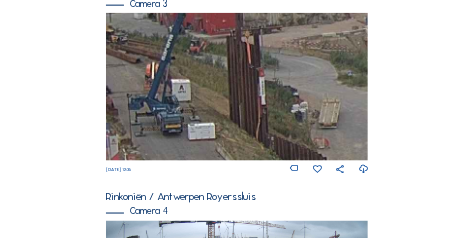 drag, startPoint x: 315, startPoint y: 124, endPoint x: 190, endPoint y: 80, distance: 132.51793 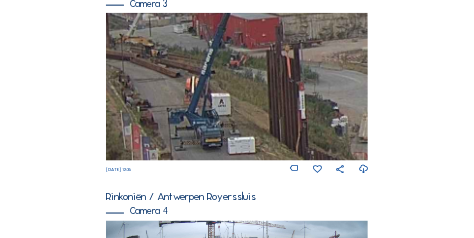 drag, startPoint x: 195, startPoint y: 158, endPoint x: 321, endPoint y: 161, distance: 126.035706 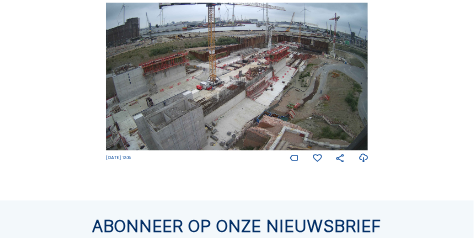 scroll, scrollTop: 900, scrollLeft: 0, axis: vertical 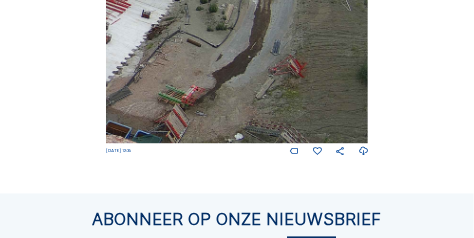 drag, startPoint x: 338, startPoint y: 103, endPoint x: 311, endPoint y: 75, distance: 38.8973 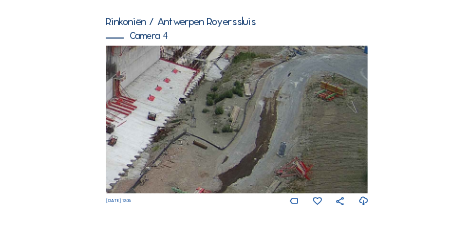 drag, startPoint x: 245, startPoint y: 164, endPoint x: 246, endPoint y: 183, distance: 19.026299 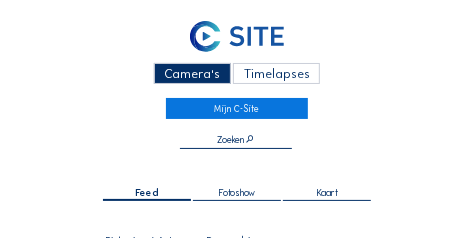 scroll, scrollTop: 850, scrollLeft: 0, axis: vertical 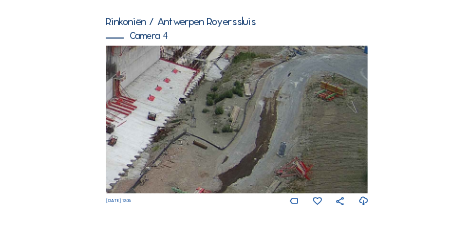 click at bounding box center (237, 119) 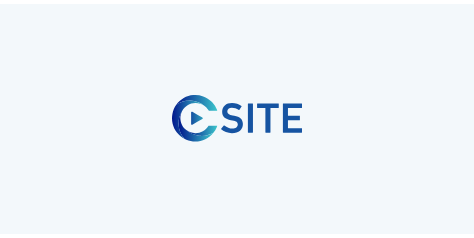 scroll, scrollTop: 0, scrollLeft: 0, axis: both 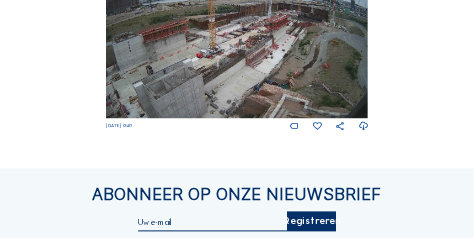 click at bounding box center [237, 44] 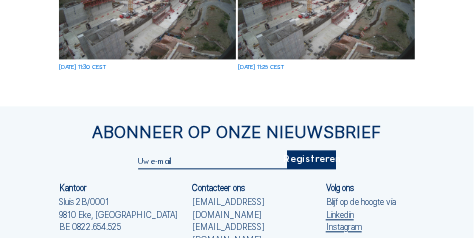 scroll, scrollTop: 995, scrollLeft: 0, axis: vertical 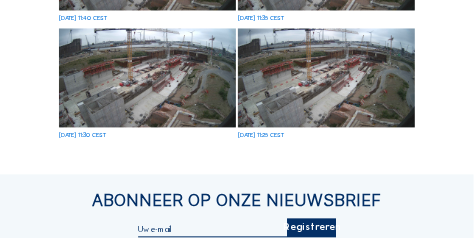 click at bounding box center (326, 77) 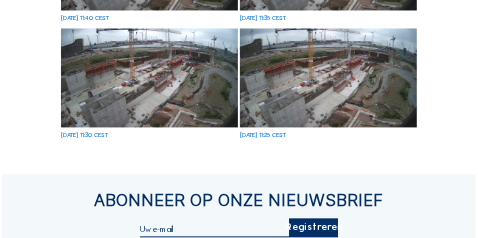 scroll, scrollTop: 1001, scrollLeft: 0, axis: vertical 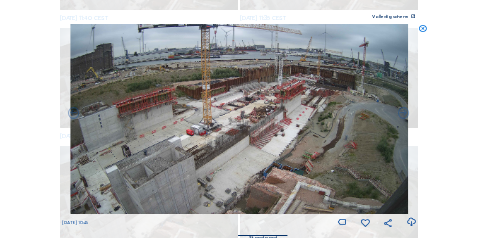 click at bounding box center [422, 28] 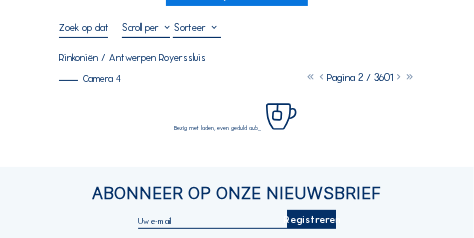 scroll, scrollTop: 91, scrollLeft: 0, axis: vertical 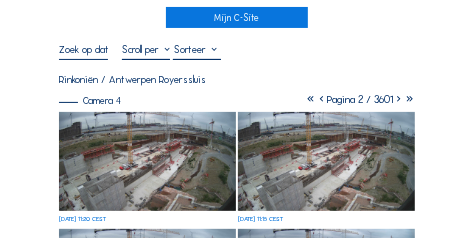 click at bounding box center [83, 49] 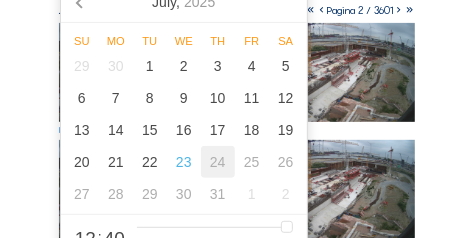 scroll, scrollTop: 191, scrollLeft: 0, axis: vertical 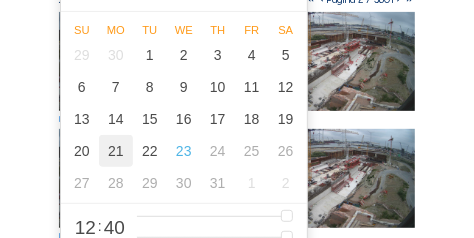click on "21" at bounding box center [116, 151] 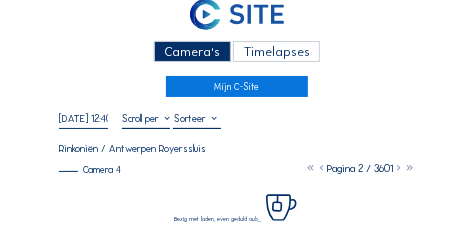 click on "Camera's   Timelapses  Mijn C-Site 21/07/2025 12:40 Volledig scherm Rinkoniën / Antwerpen Royerssluis Camera 4   Pagina 2 / 3601  Bezig met laden, even geduld aub...  Abonneer op onze nieuwsbrief   Registreren   Kantoor   Sluis 2B/0001  9810 Eke, Belgium  BE 0822.654.525   Contacteer ons  support@c-site.eu sales@c-site.eu  +32 (0)9 279 12 60   Volg ons   Blijf op de hoogte via  Linkedin Instagram Copyright © C-SITE 2023  Algemene voorwaarden   Privacybeleid   Cookie Beleid  Vragen over ons platform? Wij begeleiden u graag. Contacteer ons op  support@c-site.eu of  +32 9 279 12 60" at bounding box center [237, 224] 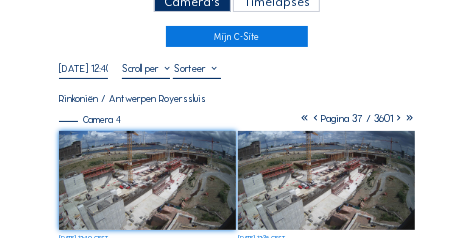 scroll, scrollTop: 70, scrollLeft: 0, axis: vertical 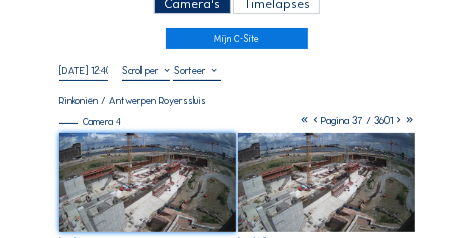 click on "21/07/2025 12:40" at bounding box center [83, 70] 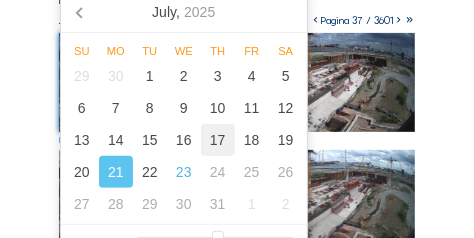 click on "17" at bounding box center (218, 140) 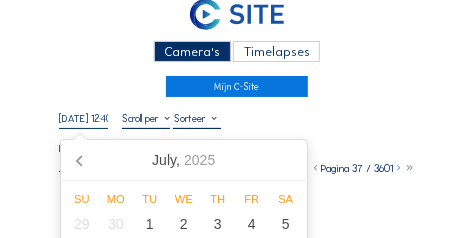 click on "Camera's   Timelapses" at bounding box center [237, 53] 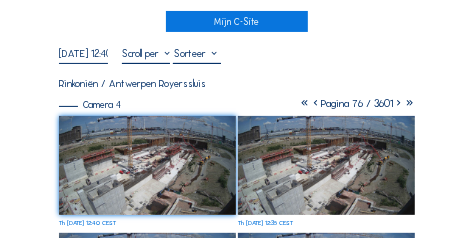 scroll, scrollTop: 72, scrollLeft: 0, axis: vertical 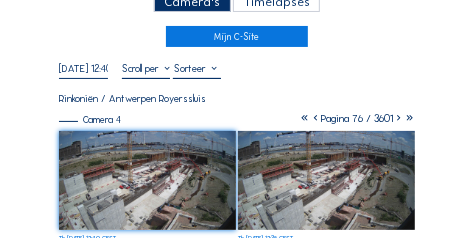 click on "17/07/2025 12:40" at bounding box center (83, 68) 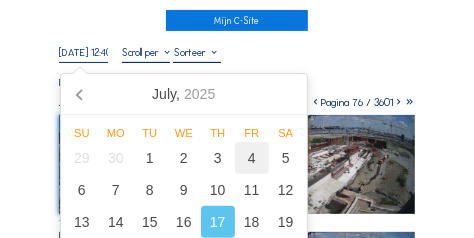 scroll, scrollTop: 97, scrollLeft: 0, axis: vertical 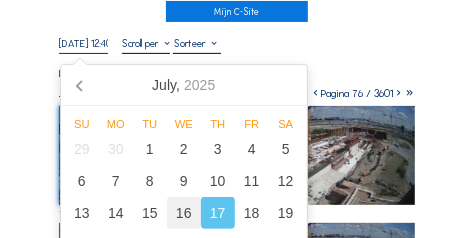 click on "16" at bounding box center (184, 213) 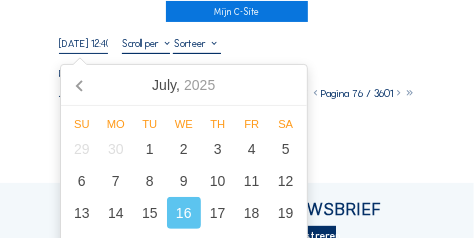 click on "Bezig met laden, even geduld aub..." at bounding box center (237, 126) 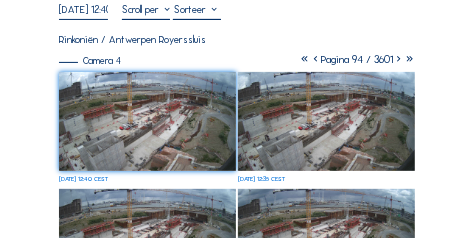scroll, scrollTop: 122, scrollLeft: 0, axis: vertical 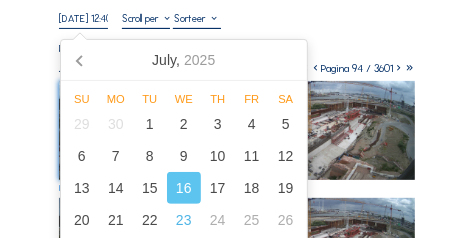 click on "16/07/2025 12:40" at bounding box center (83, 18) 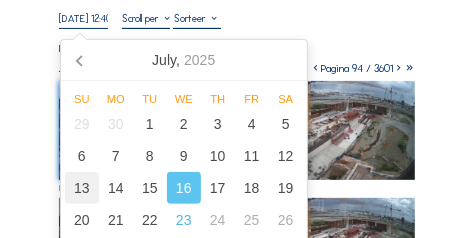 click on "13" at bounding box center [82, 188] 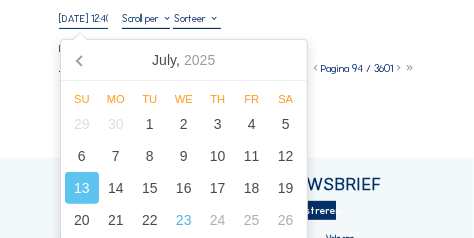 click on "13/07/2025 12:40 Volledig scherm Rinkoniën / Antwerpen Royerssluis Camera 4   Pagina 94 / 3601  Bezig met laden, even geduld aub..." at bounding box center [237, 67] 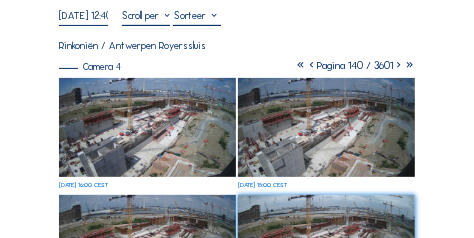 scroll, scrollTop: 72, scrollLeft: 0, axis: vertical 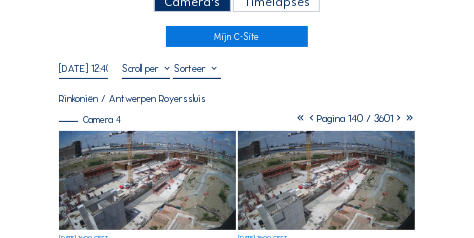 click on "13/07/2025 12:40" at bounding box center (83, 68) 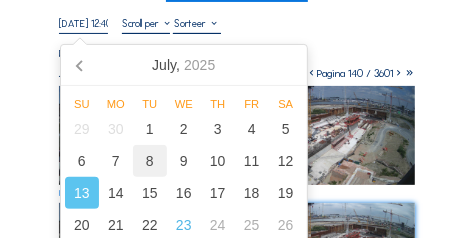 scroll, scrollTop: 122, scrollLeft: 0, axis: vertical 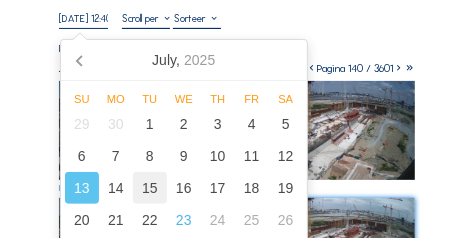 click on "15" at bounding box center (150, 188) 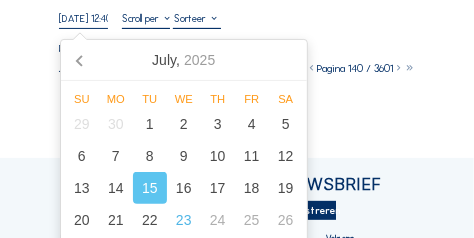 click on "Camera's   Timelapses  Mijn C-Site 15/07/2025 12:40 Volledig scherm Rinkoniën / Antwerpen Royerssluis Camera 4   Pagina 140 / 3601  Bezig met laden, even geduld aub...  Abonneer op onze nieuwsbrief   Registreren   Kantoor   Sluis 2B/0001  9810 Eke, Belgium  BE 0822.654.525   Contacteer ons  support@c-site.eu sales@c-site.eu  +32 (0)9 279 12 60   Volg ons   Blijf op de hoogte via  Linkedin Instagram Copyright © C-SITE 2023  Algemene voorwaarden   Privacybeleid   Cookie Beleid  Vragen over ons platform? Wij begeleiden u graag. Contacteer ons op  support@c-site.eu of  +32 9 279 12 60" at bounding box center [237, 124] 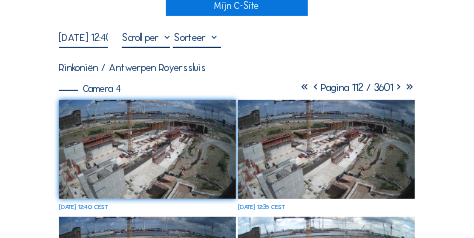 scroll, scrollTop: 97, scrollLeft: 0, axis: vertical 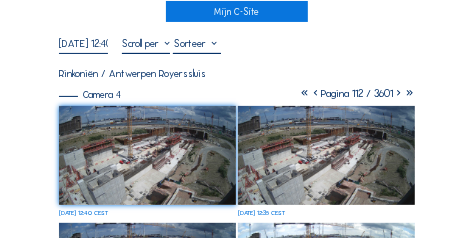 click on "15/07/2025 12:40" at bounding box center [83, 43] 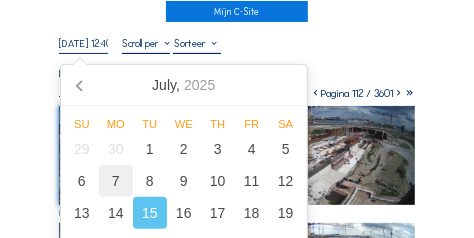 click on "14" at bounding box center (116, 213) 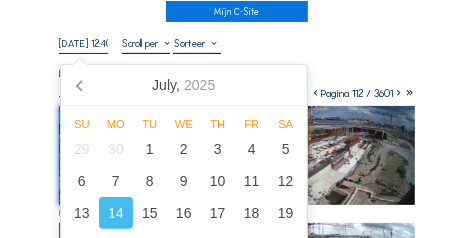 type on "14/07/2025 12:40" 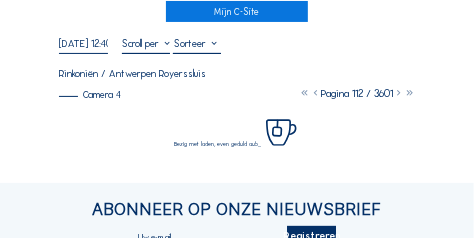 click on "14/07/2025 12:40 Volledig scherm" at bounding box center [237, 45] 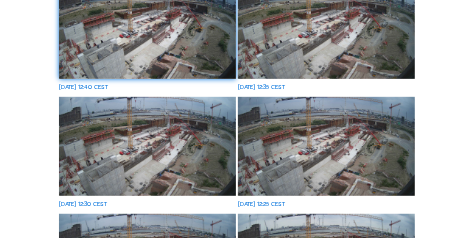 scroll, scrollTop: 247, scrollLeft: 0, axis: vertical 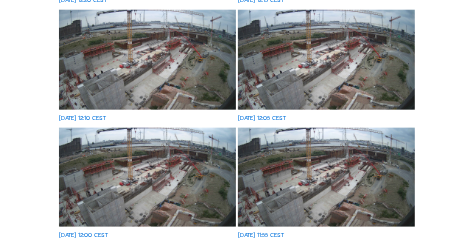 click at bounding box center [147, 59] 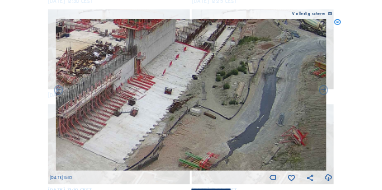 scroll, scrollTop: 2717, scrollLeft: 0, axis: vertical 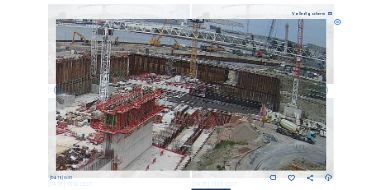 drag, startPoint x: 253, startPoint y: 68, endPoint x: 231, endPoint y: 89, distance: 30.413813 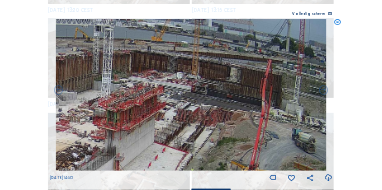 scroll, scrollTop: 2957, scrollLeft: 0, axis: vertical 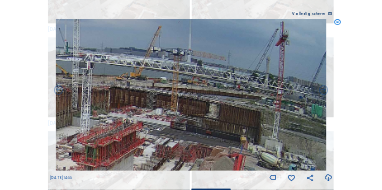 drag, startPoint x: 262, startPoint y: 141, endPoint x: 222, endPoint y: 44, distance: 104.92378 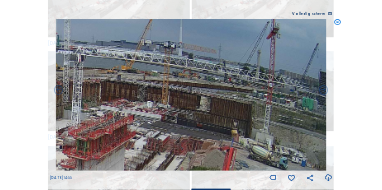 drag, startPoint x: 254, startPoint y: 92, endPoint x: 243, endPoint y: 50, distance: 43.416588 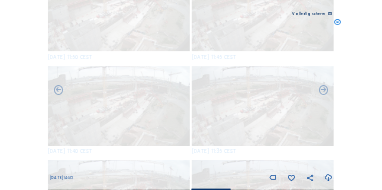 scroll, scrollTop: 3758, scrollLeft: 0, axis: vertical 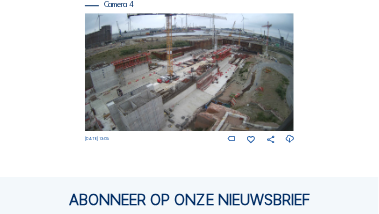 click at bounding box center [190, 72] 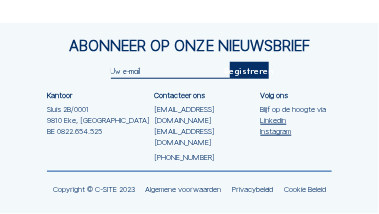 scroll, scrollTop: 0, scrollLeft: 0, axis: both 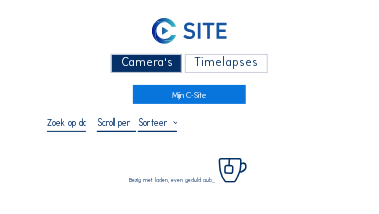 click at bounding box center (66, 122) 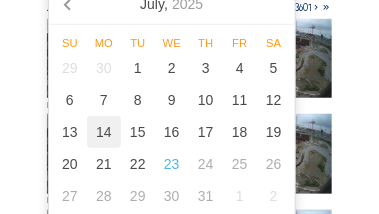 click on "14" at bounding box center [104, 132] 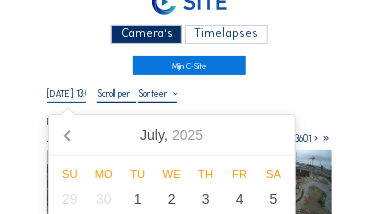 scroll, scrollTop: 37, scrollLeft: 0, axis: vertical 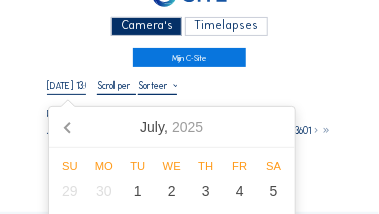 click on "Camera's   Timelapses  Mijn C-Site [DATE] 13:05 Volledig scherm Rinkoniën / Antwerpen Royerssluis Camera 4   Pagina 1 / 3601  Bezig met laden, even geduld aub...  Abonneer op onze nieuwsbrief   Registreren   Kantoor   Sluis 2B/0001  [GEOGRAPHIC_DATA]  BE 0822.654.525   Contacteer ons  [EMAIL_ADDRESS][DOMAIN_NAME] [EMAIL_ADDRESS][DOMAIN_NAME]  [PHONE_NUMBER]   Volg ons   Blijf op de hoogte via  Linkedin Instagram Copyright © C-SITE 2023  Algemene voorwaarden   Privacybeleid   Cookie Beleid  Vragen over ons platform? Wij begeleiden u graag. Contacteer ons op  [EMAIL_ADDRESS][DOMAIN_NAME] of  [PHONE_NUMBER]" at bounding box center (189, 183) 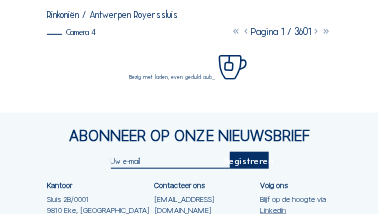 scroll, scrollTop: 140, scrollLeft: 0, axis: vertical 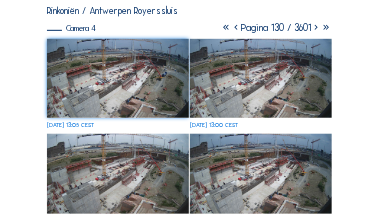 click at bounding box center (260, 78) 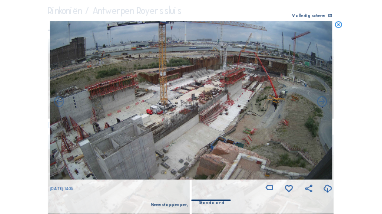 click at bounding box center (338, 25) 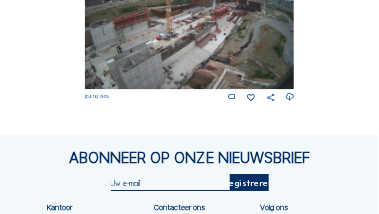 scroll, scrollTop: 752, scrollLeft: 0, axis: vertical 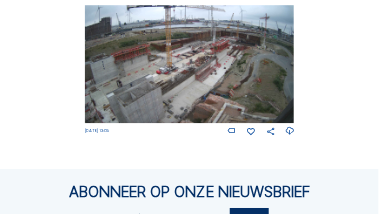 click at bounding box center [190, 64] 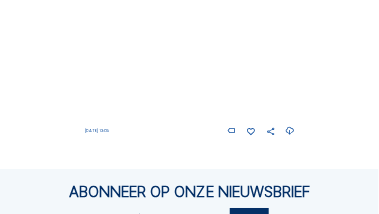 scroll, scrollTop: 712, scrollLeft: 0, axis: vertical 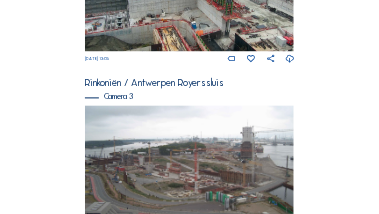 click at bounding box center [190, -11] 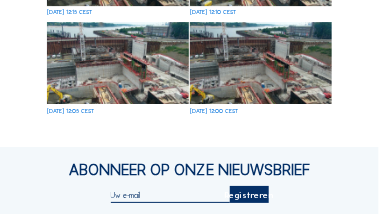 scroll, scrollTop: 860, scrollLeft: 0, axis: vertical 